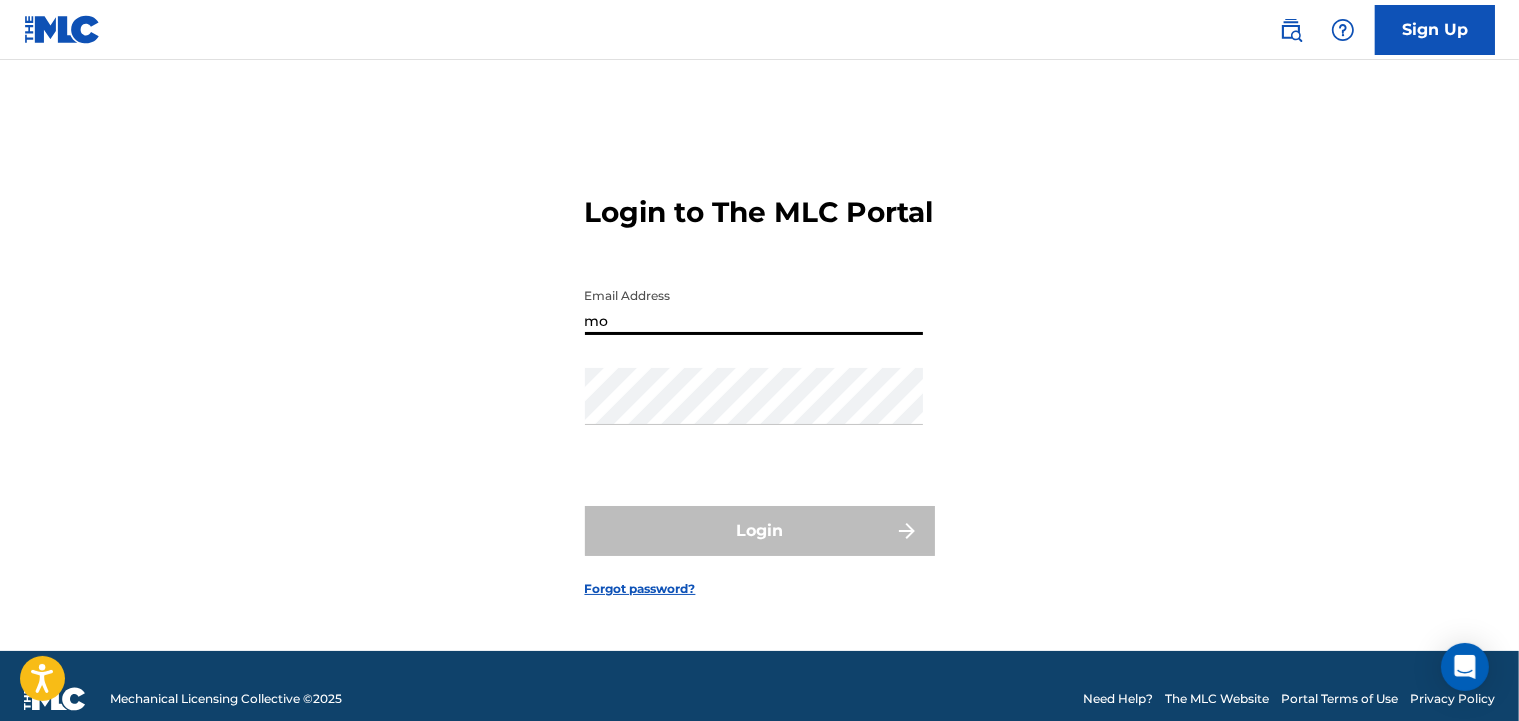 scroll, scrollTop: 0, scrollLeft: 0, axis: both 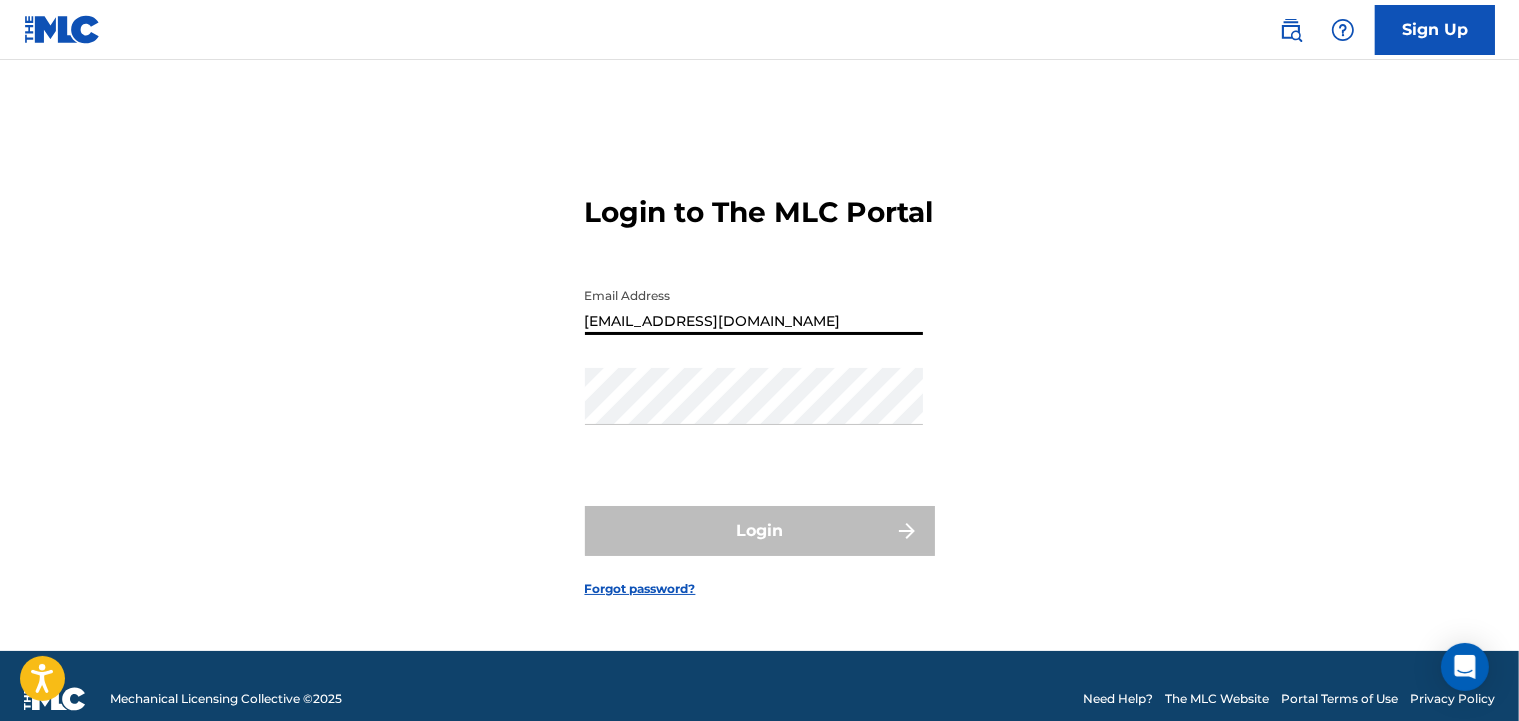 type on "[EMAIL_ADDRESS][DOMAIN_NAME]" 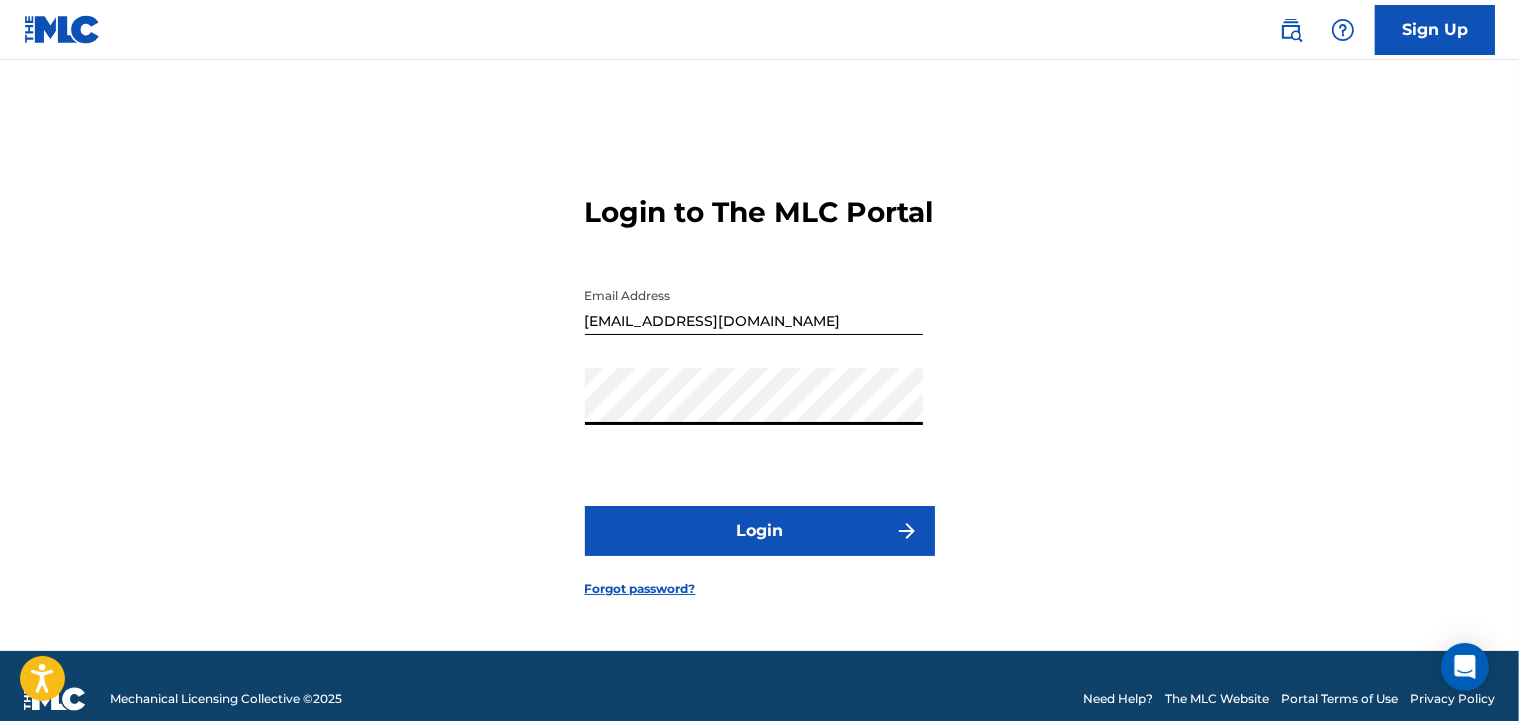 click on "Login" at bounding box center [760, 531] 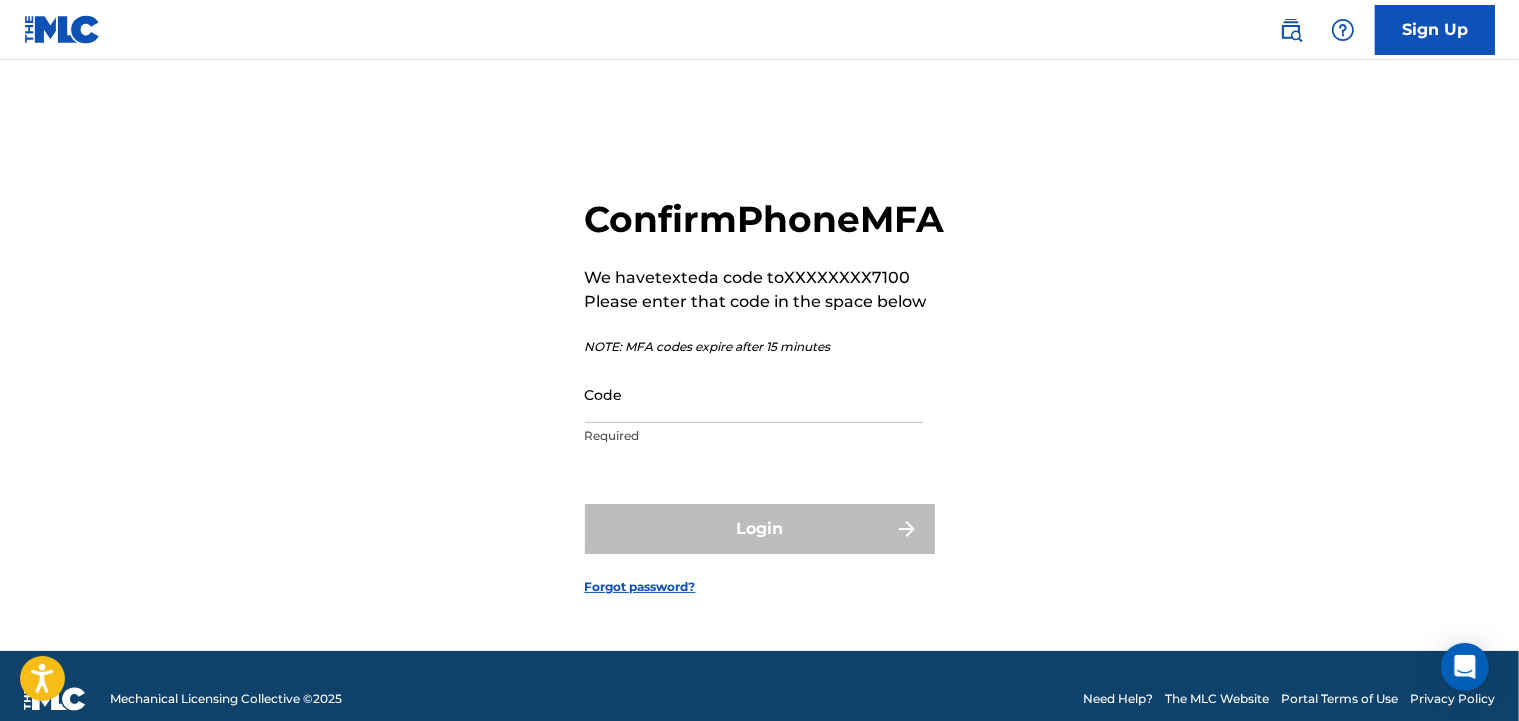 click on "Code" at bounding box center [754, 394] 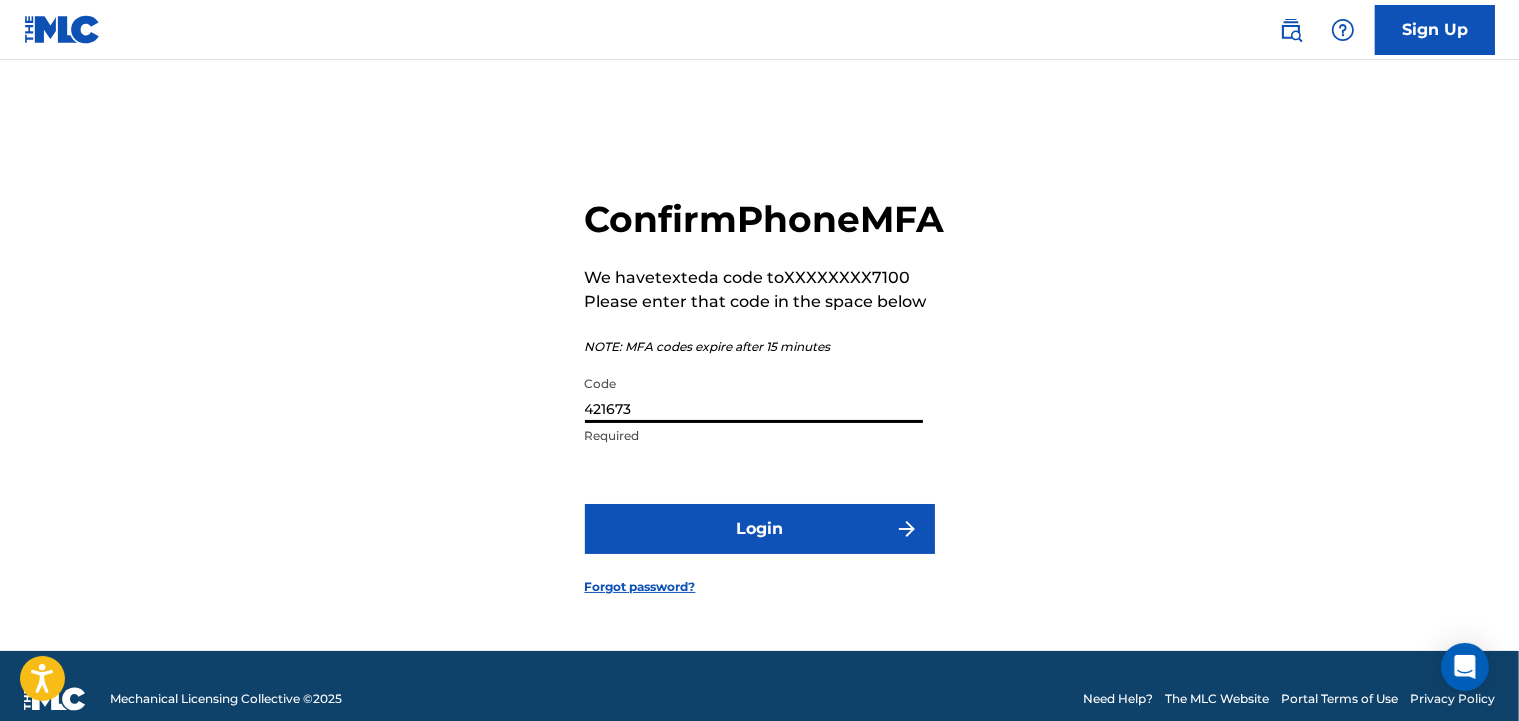 type on "421673" 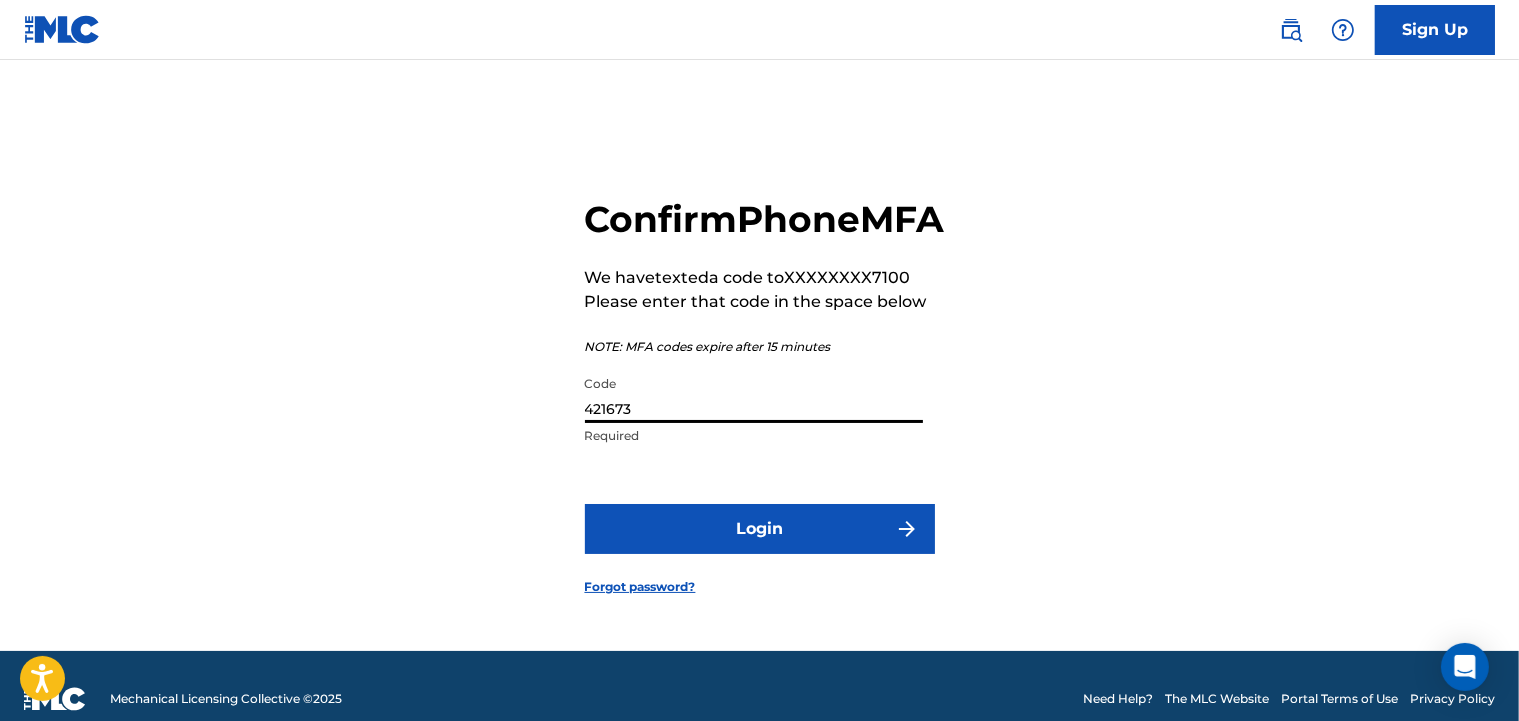 click on "Login" at bounding box center [760, 529] 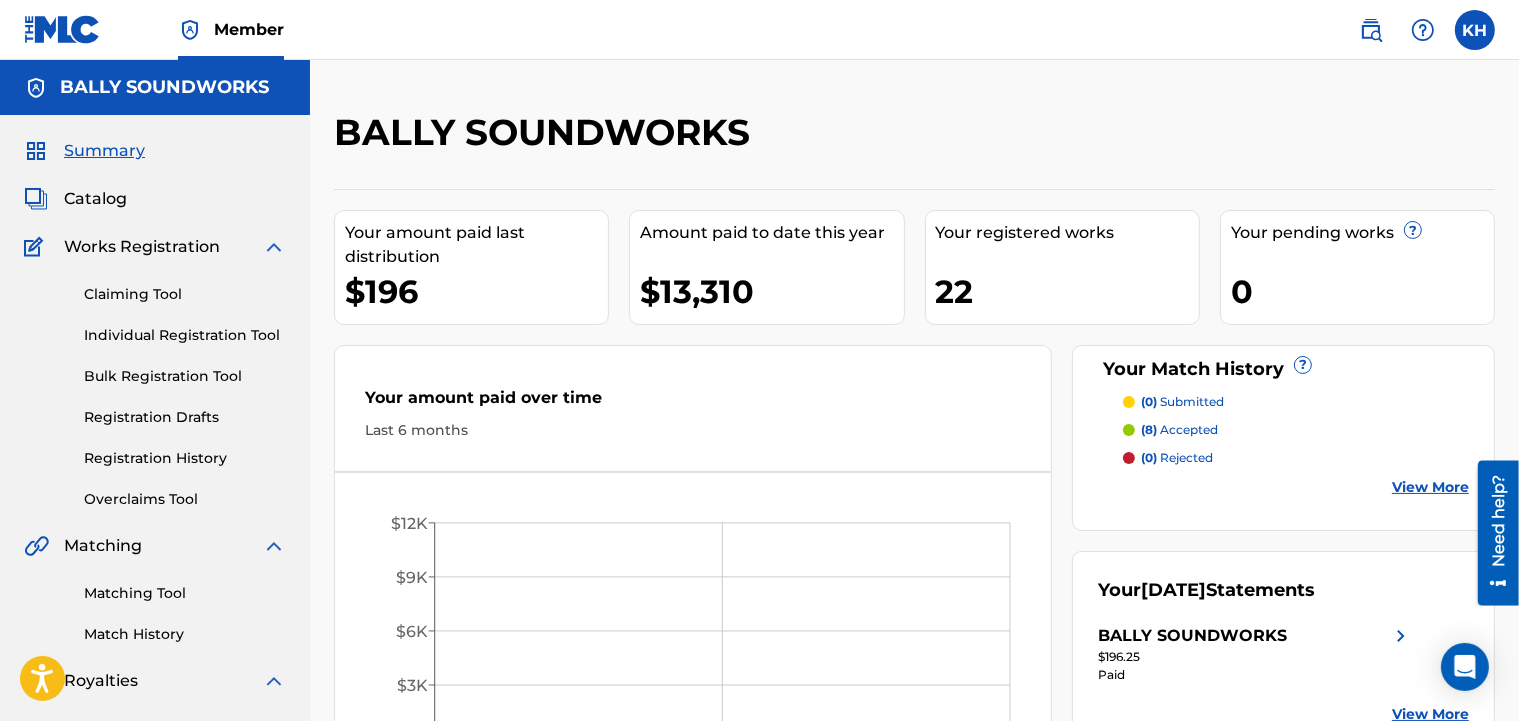scroll, scrollTop: 0, scrollLeft: 0, axis: both 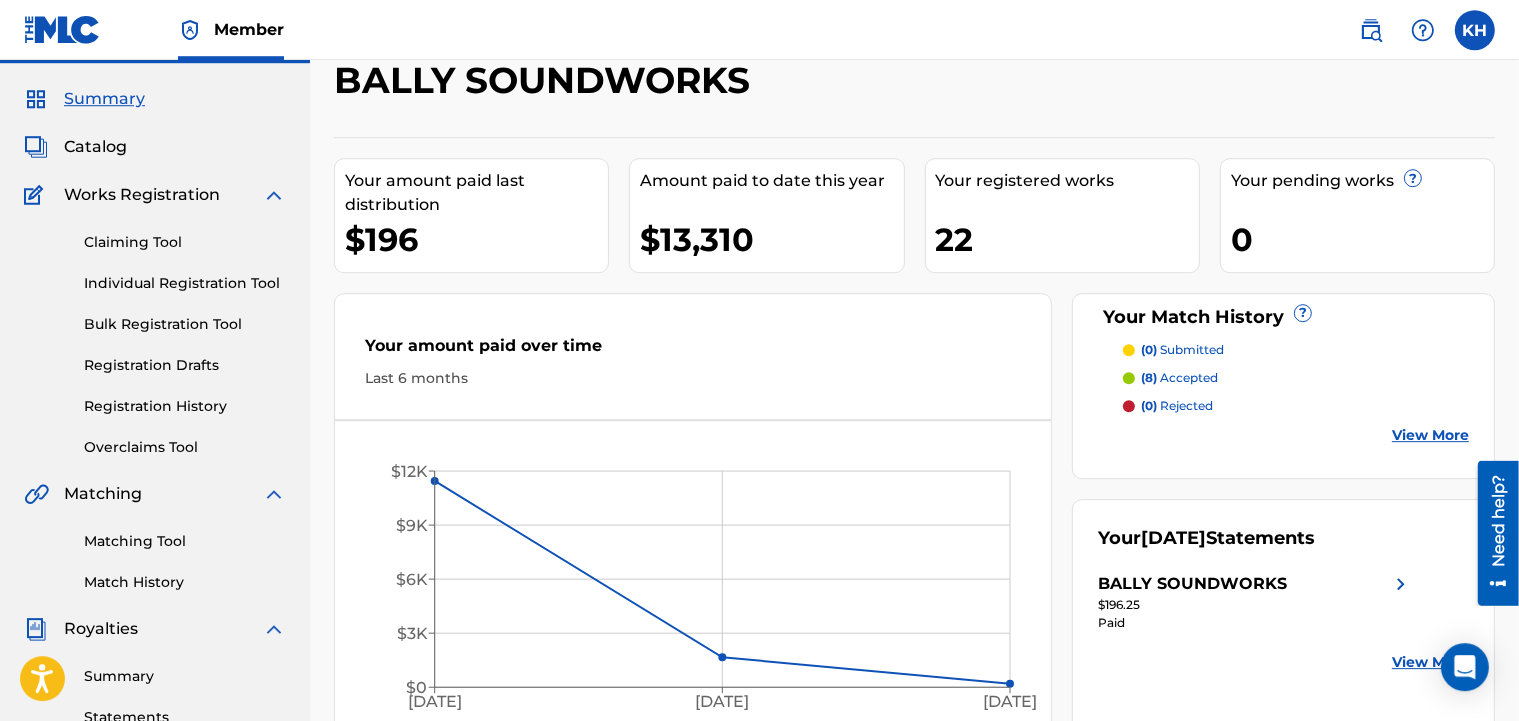 click on "Matching Tool" at bounding box center [185, 541] 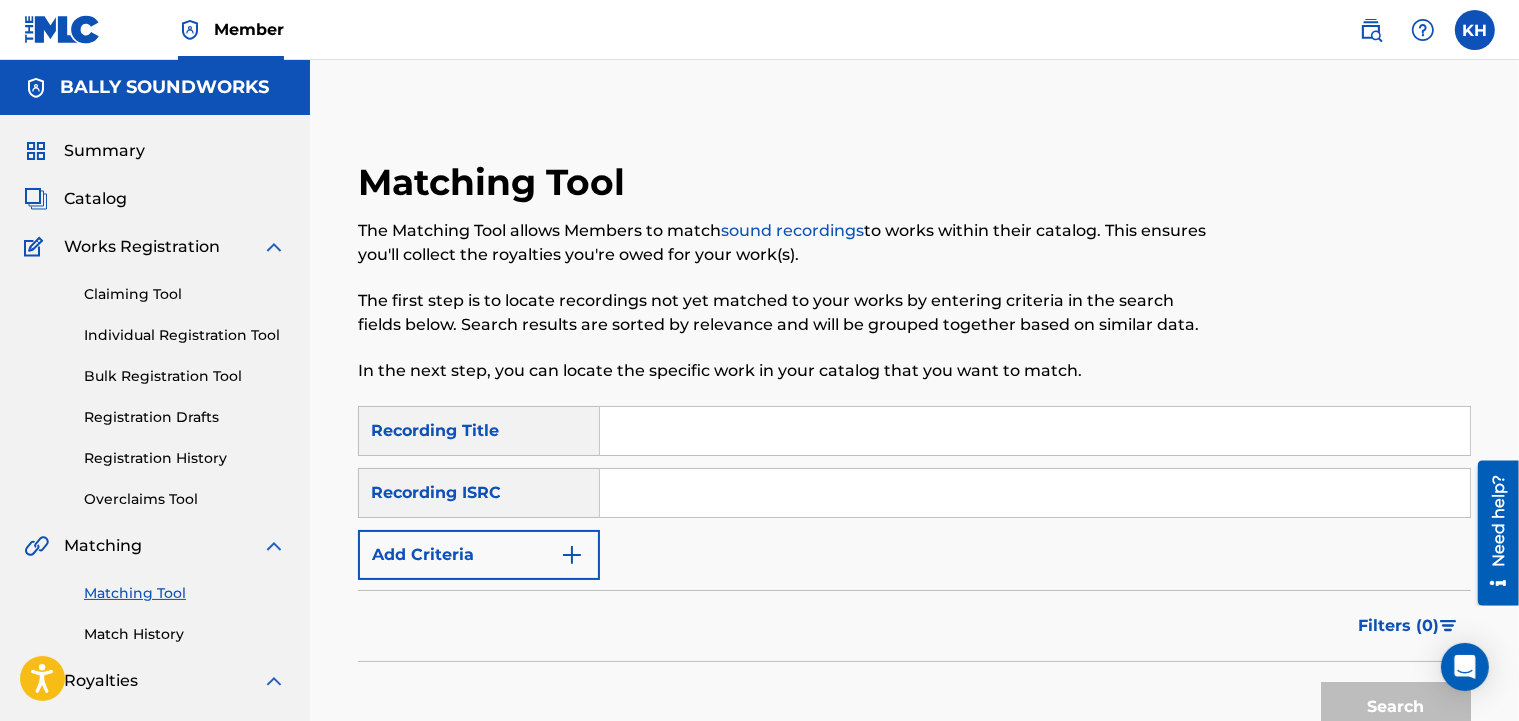 click at bounding box center (1035, 431) 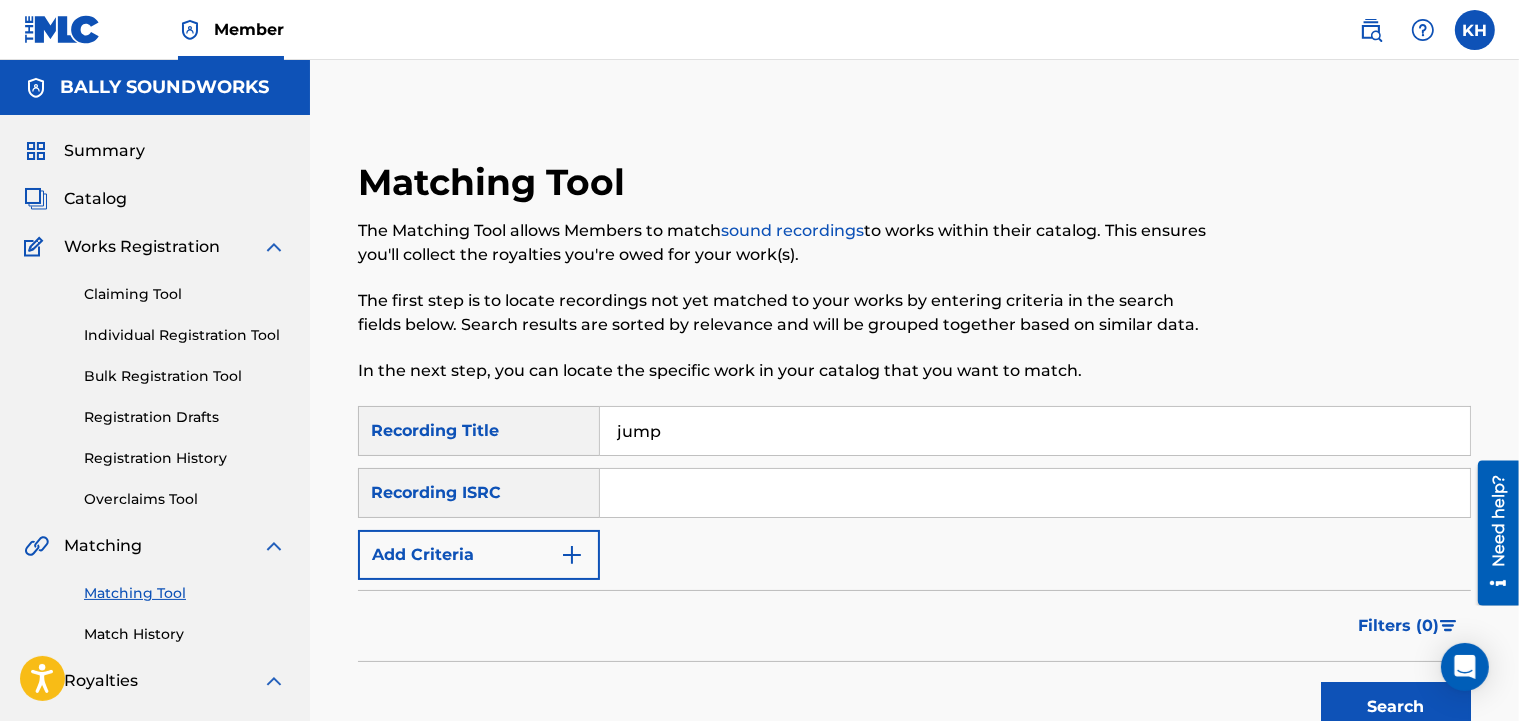 type on "jump" 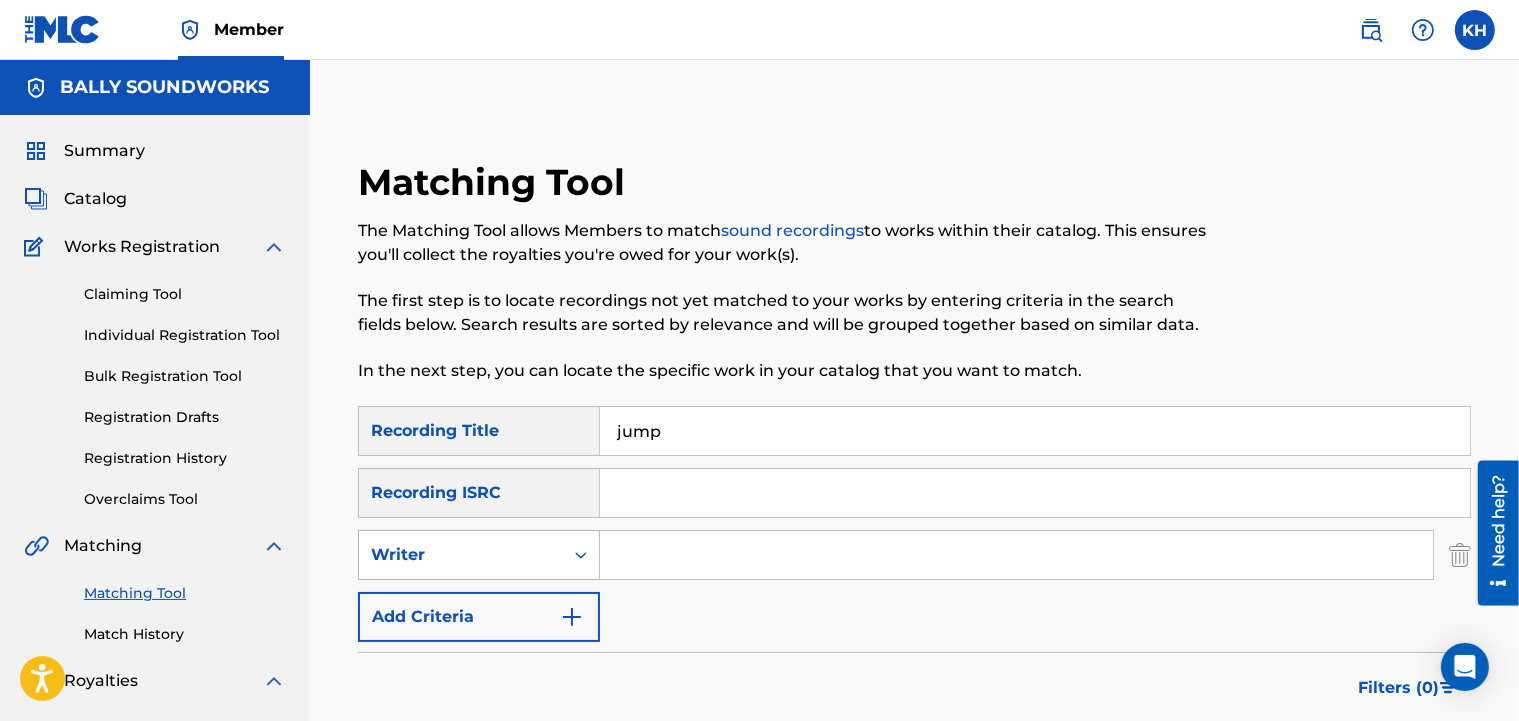 click on "Writer" at bounding box center [461, 555] 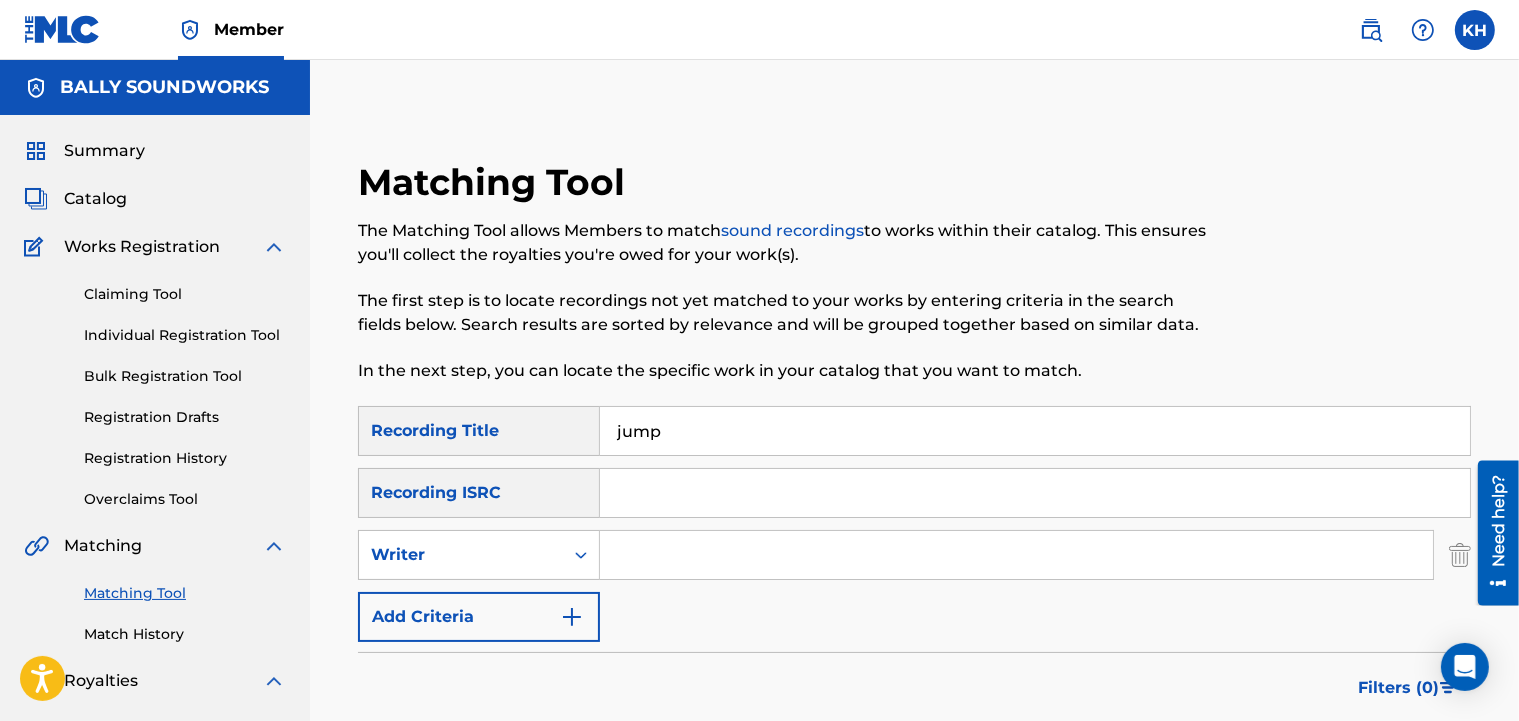 click at bounding box center (1016, 555) 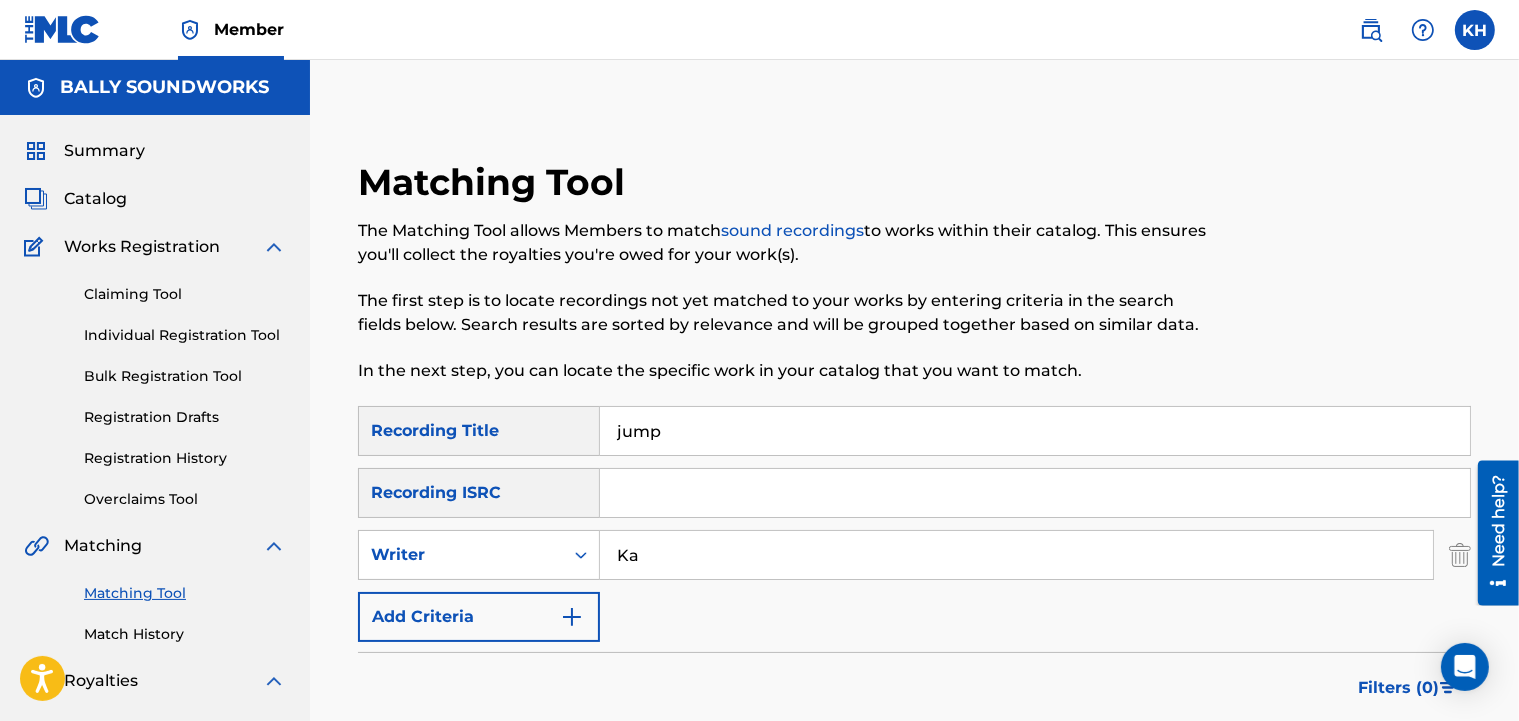 type on "K" 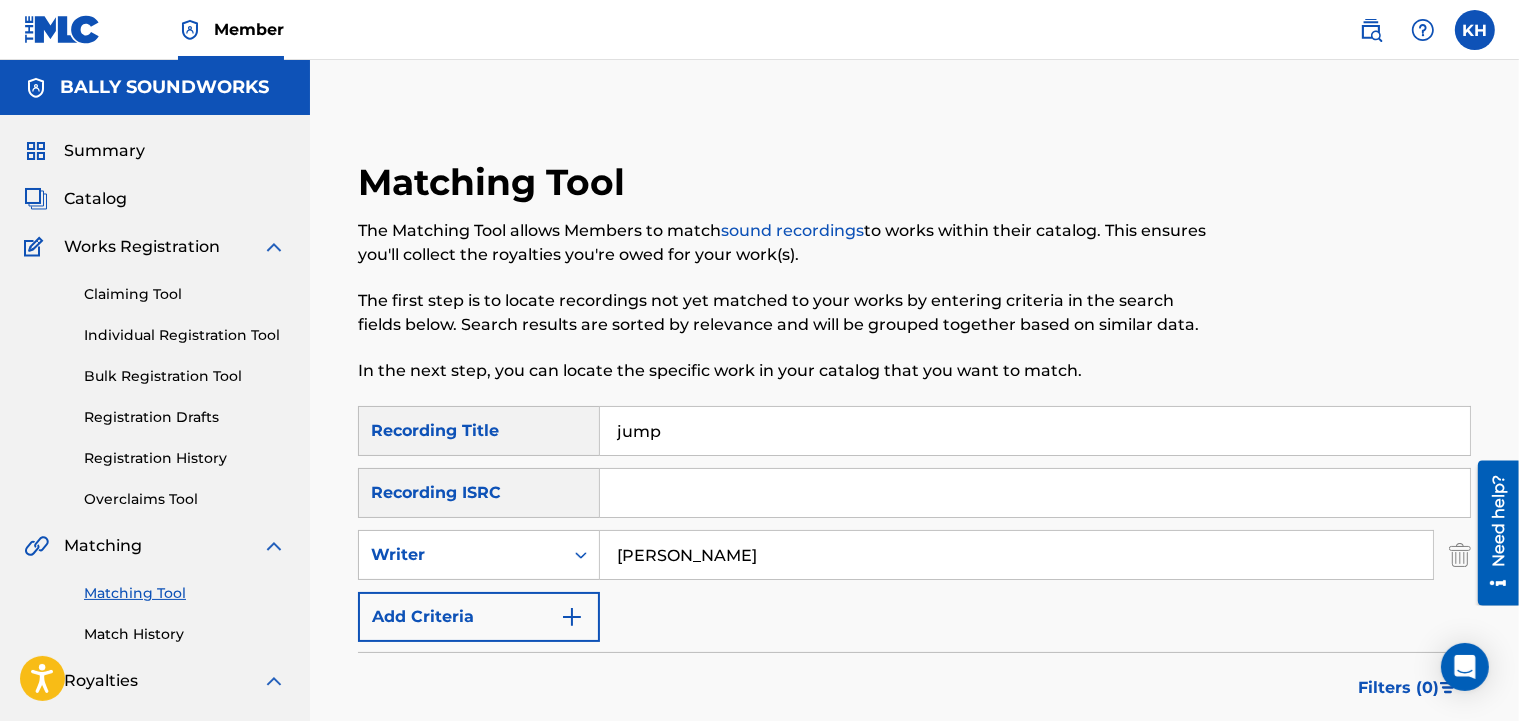 click on "Search" at bounding box center (1396, 769) 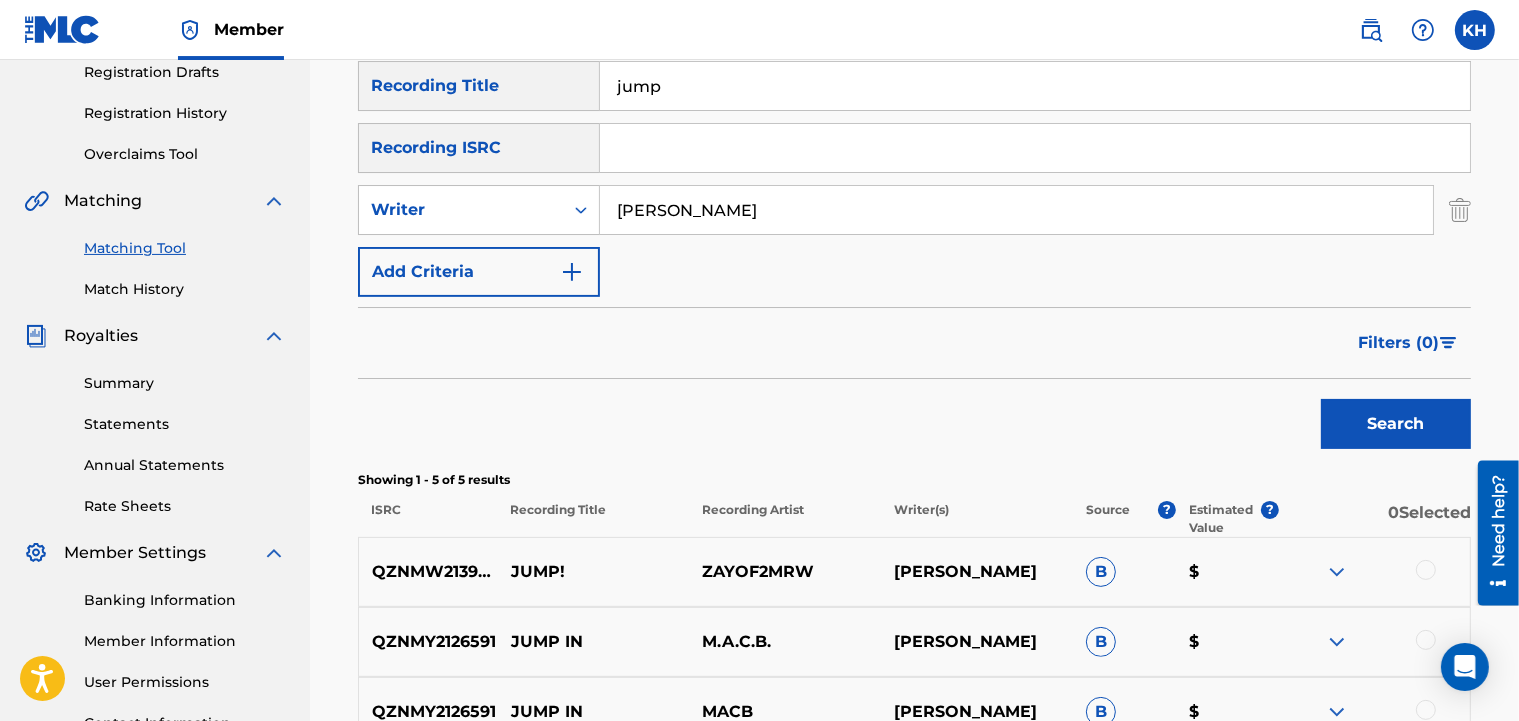scroll, scrollTop: 343, scrollLeft: 0, axis: vertical 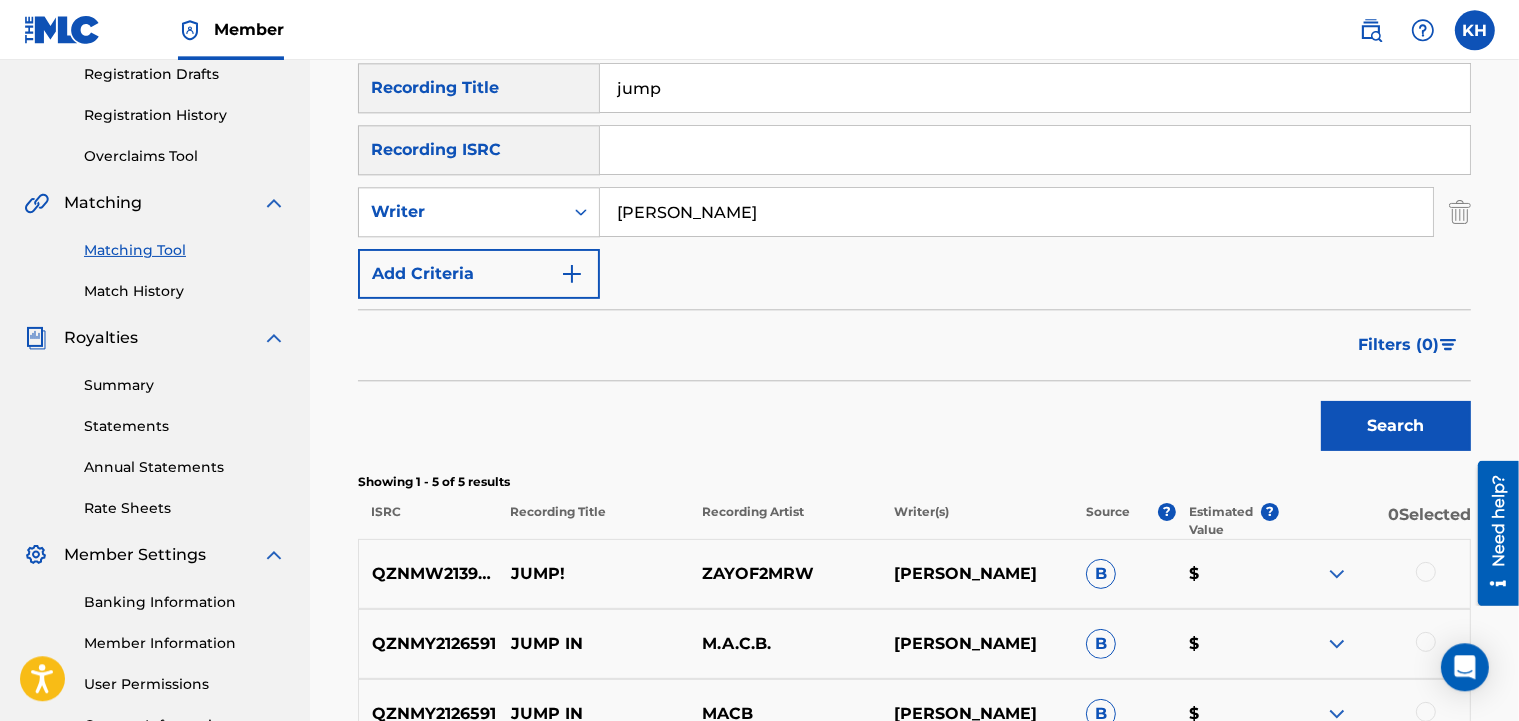 drag, startPoint x: 786, startPoint y: 232, endPoint x: 682, endPoint y: 231, distance: 104.00481 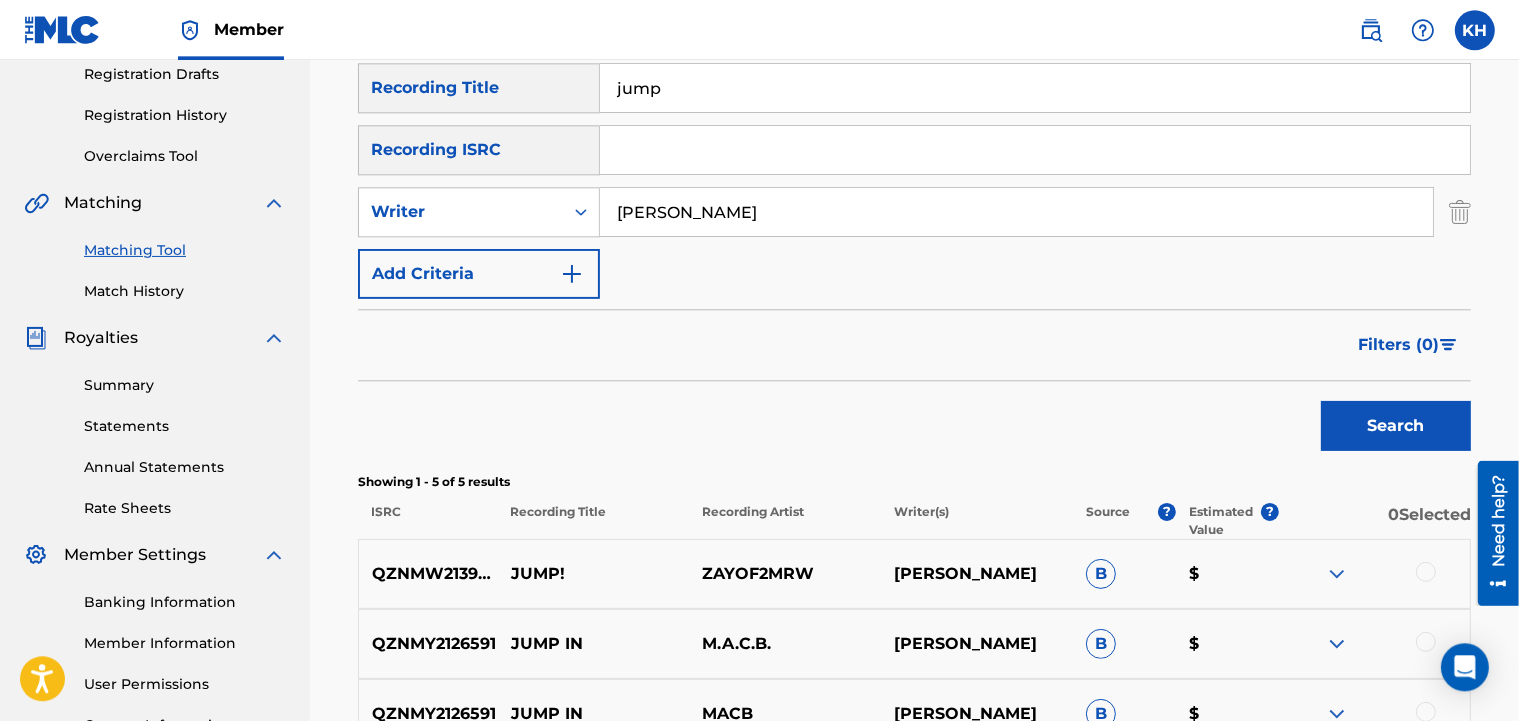 type on "[PERSON_NAME]" 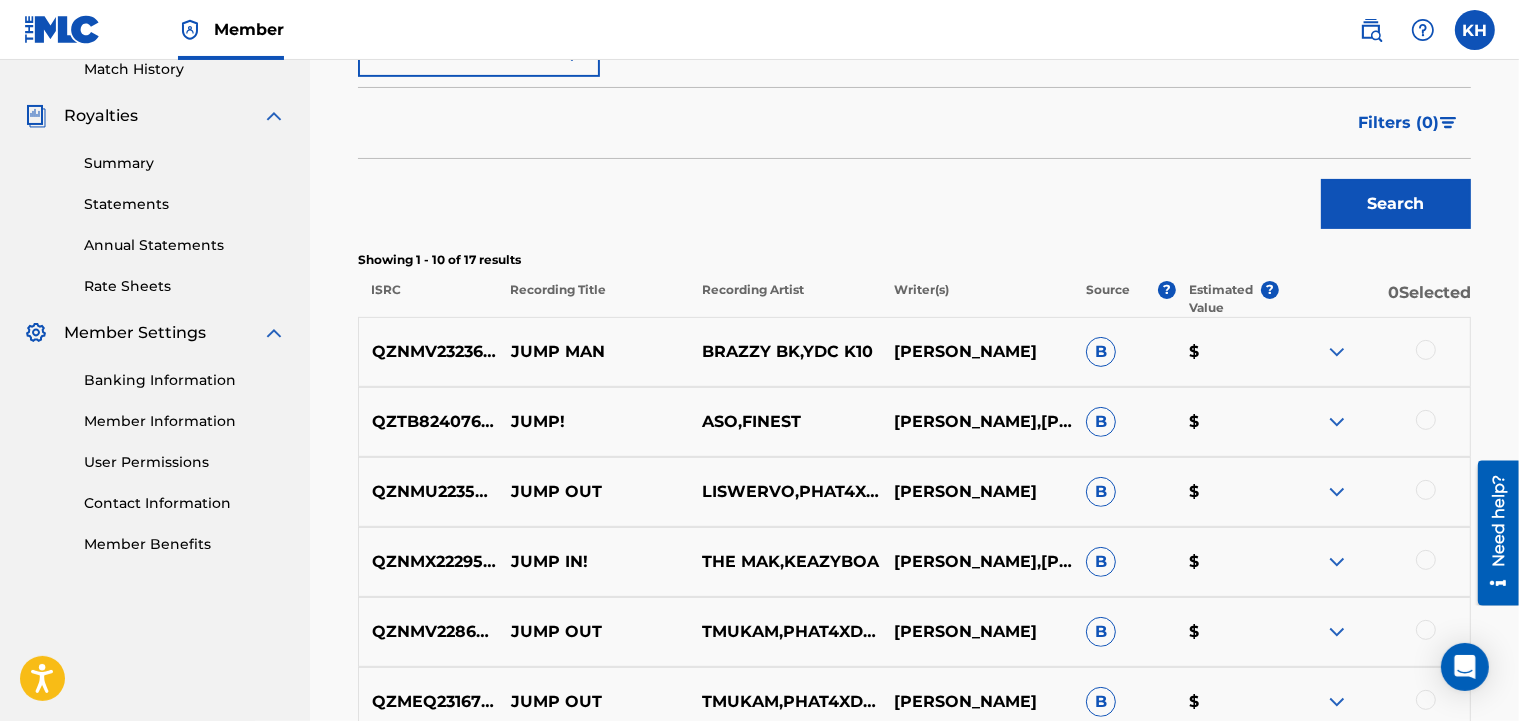 scroll, scrollTop: 0, scrollLeft: 0, axis: both 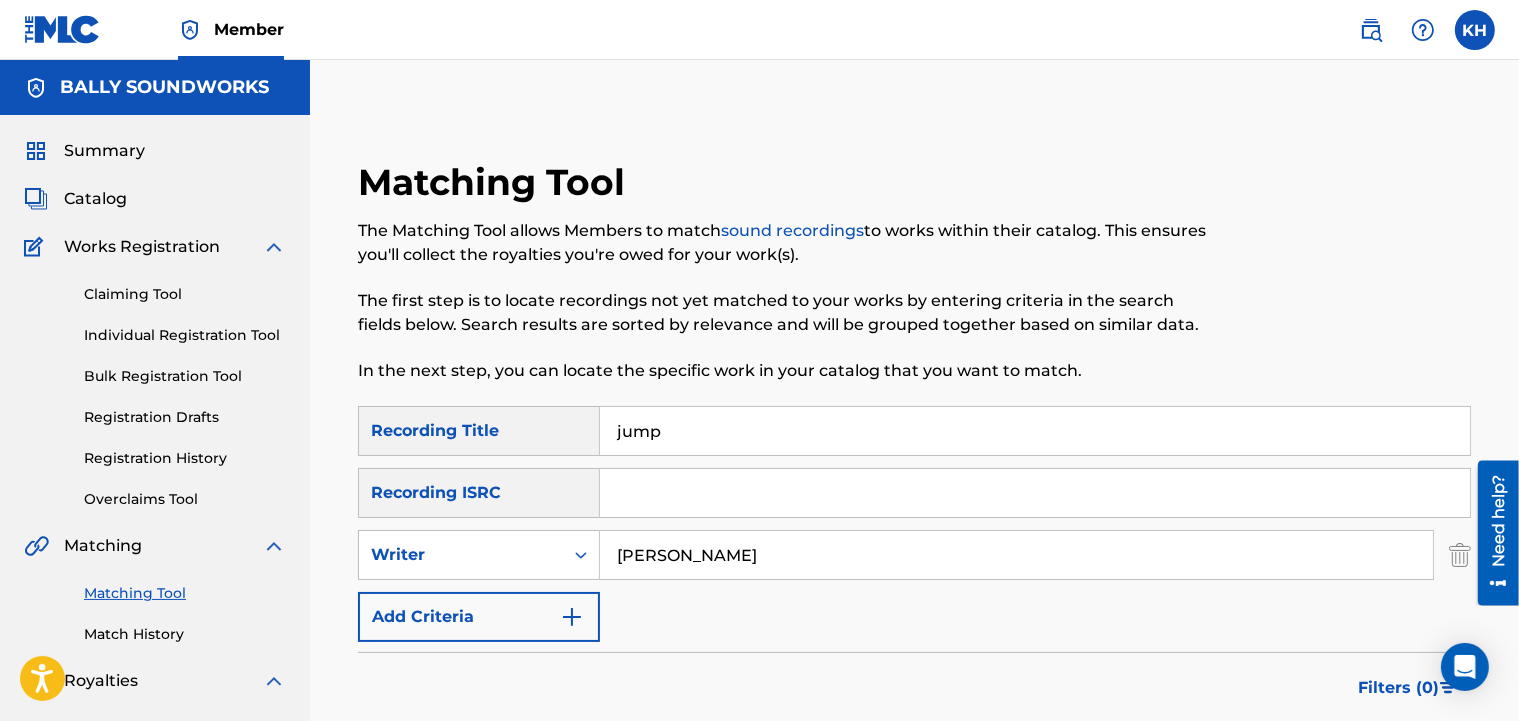 click on "Summary" at bounding box center (104, 151) 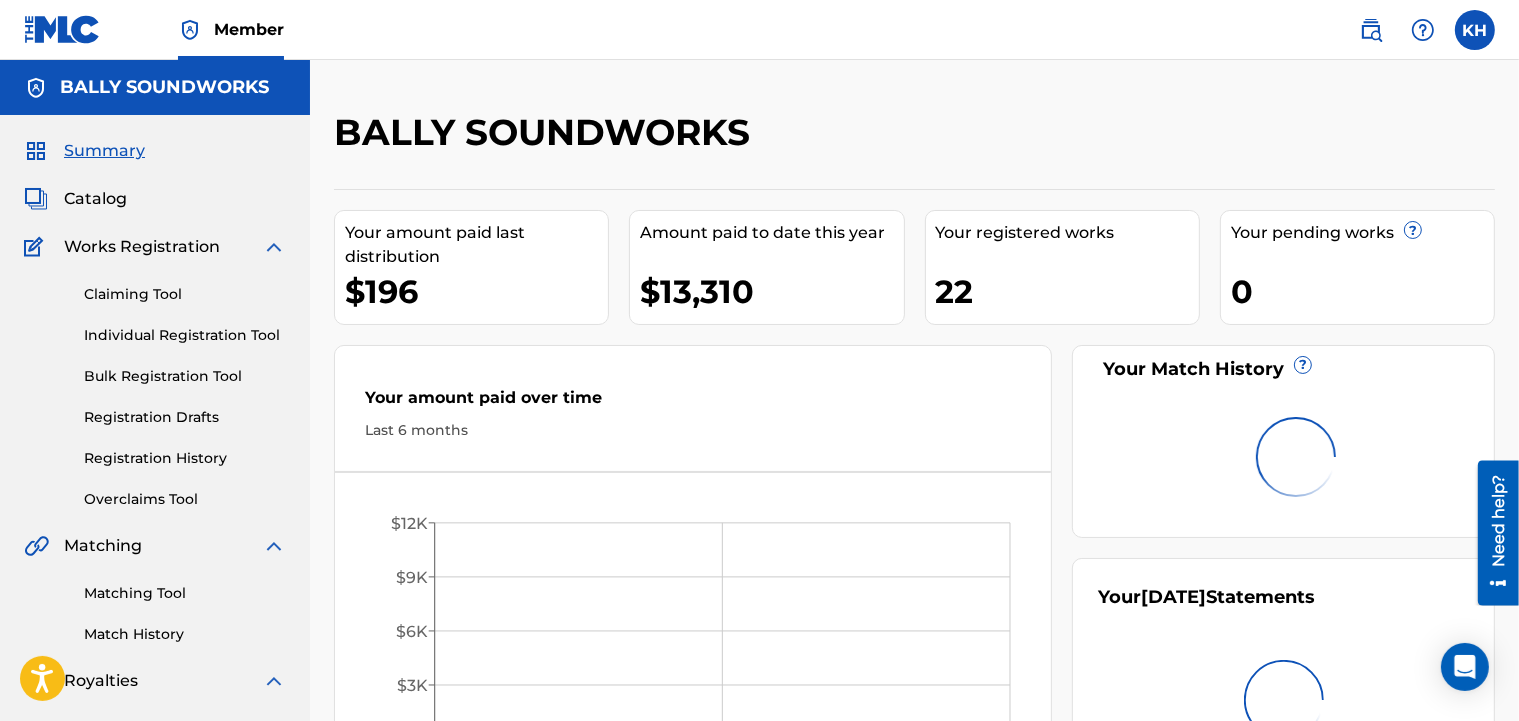 click at bounding box center [62, 29] 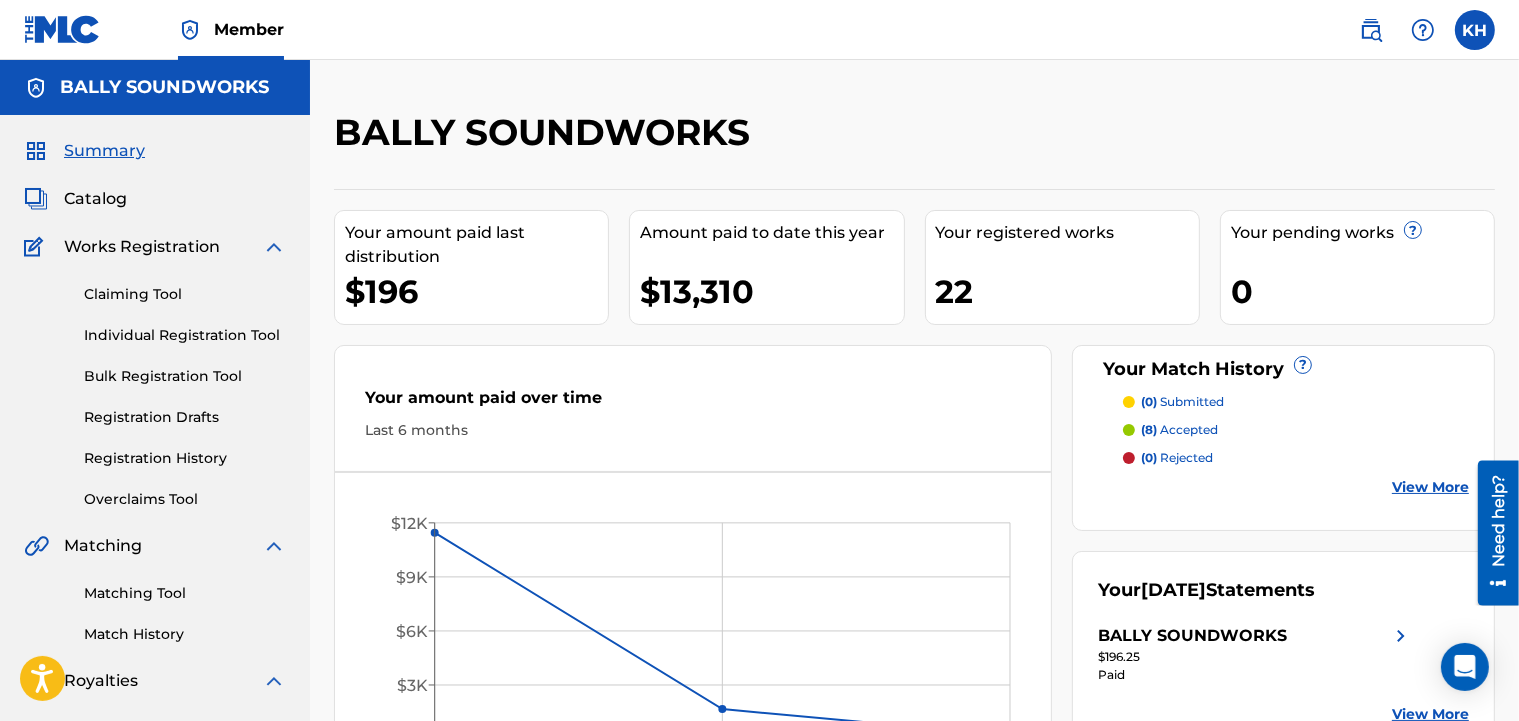 click at bounding box center [1371, 30] 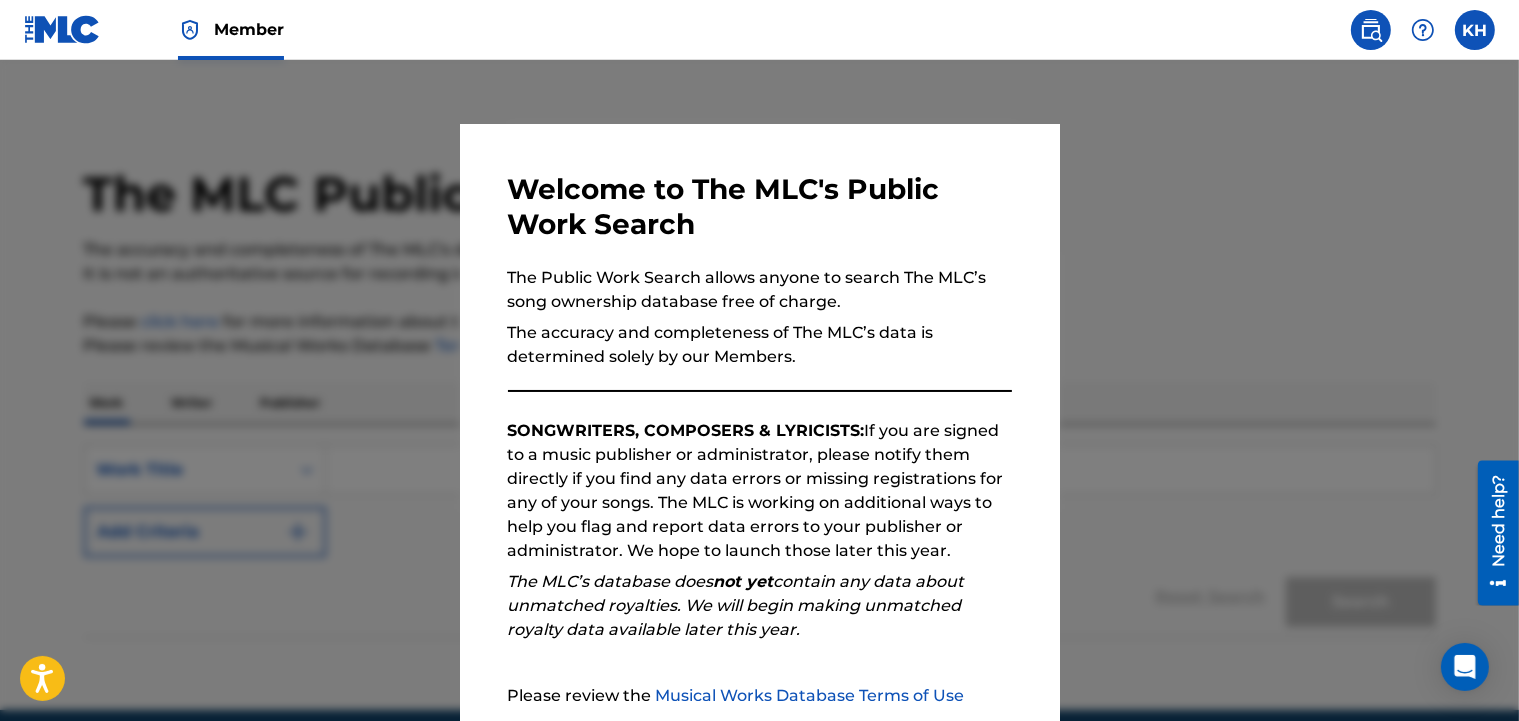 scroll, scrollTop: 194, scrollLeft: 0, axis: vertical 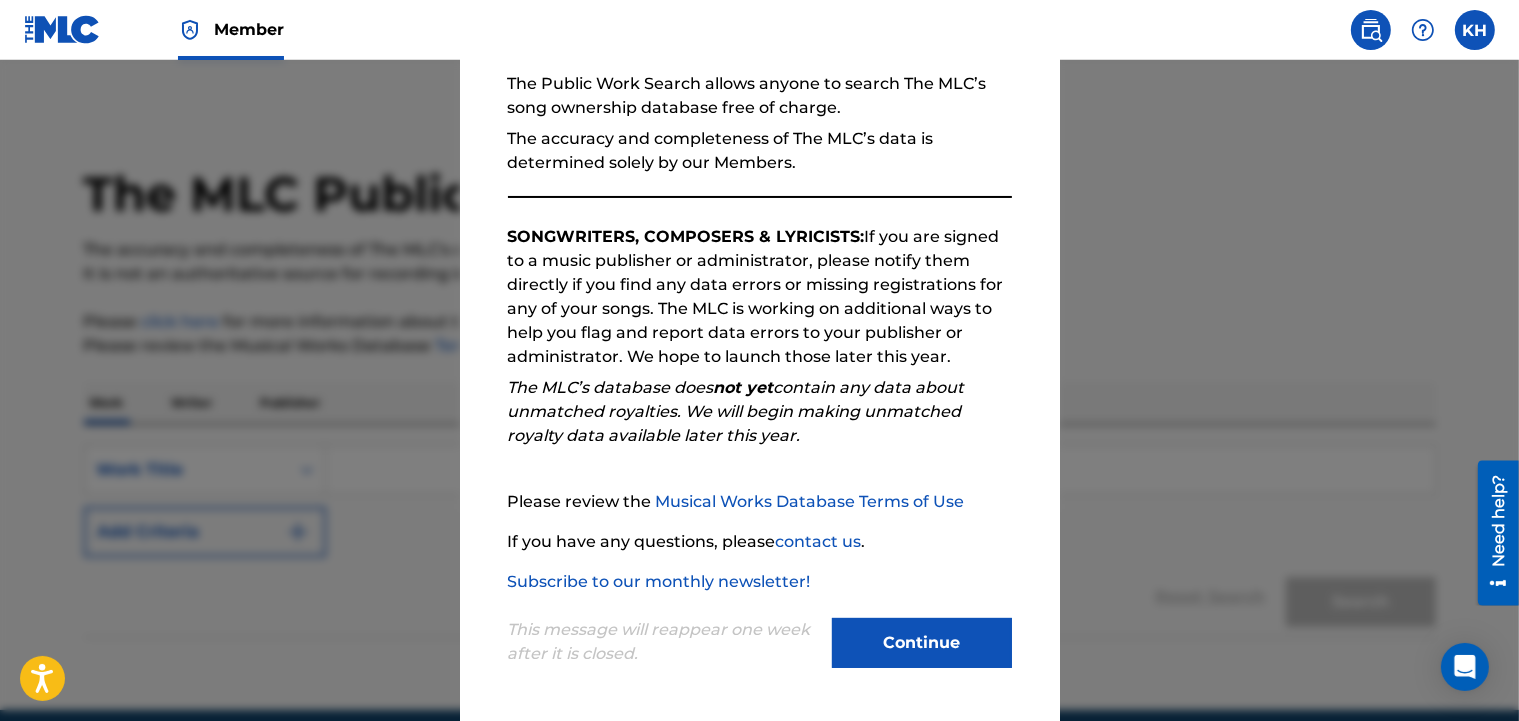 click on "Continue" at bounding box center (922, 643) 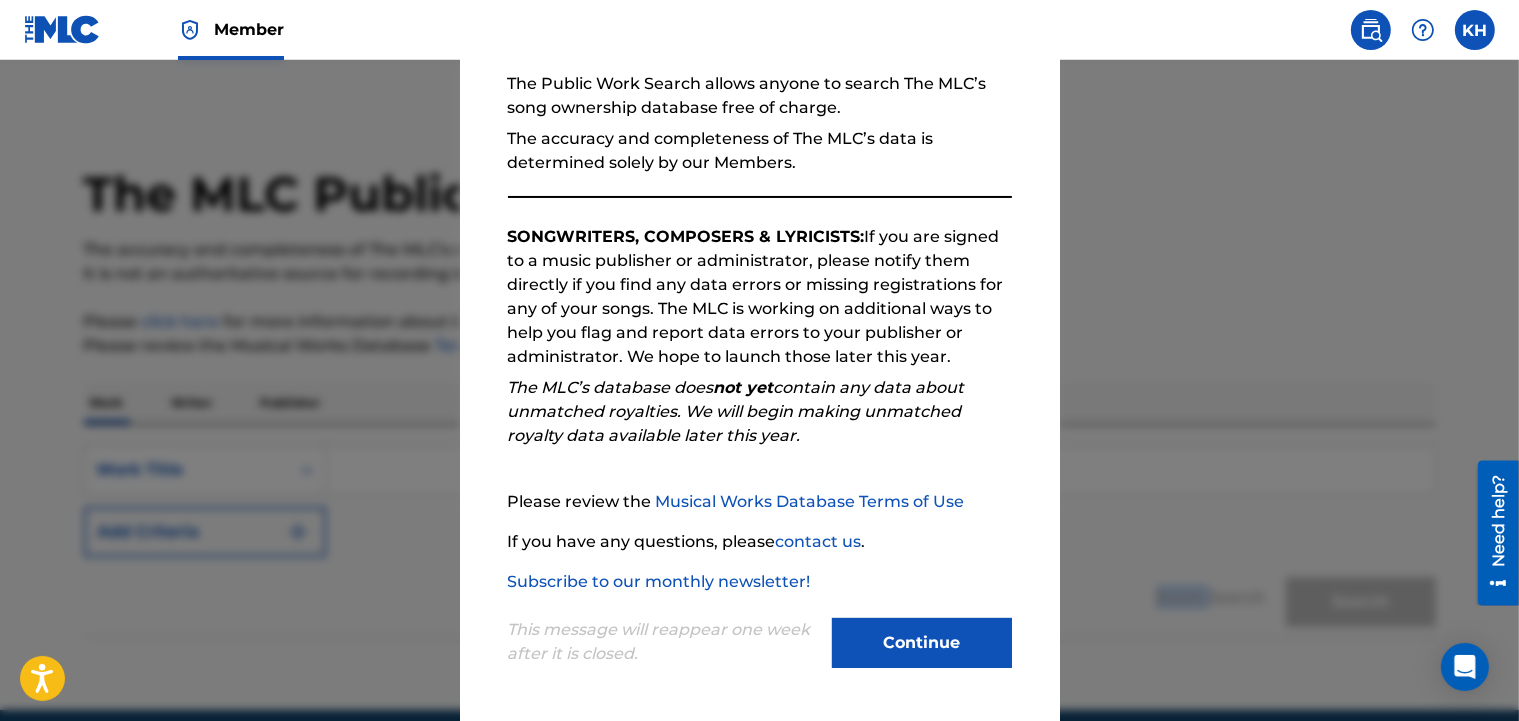 click on "Reset Search Search" at bounding box center (760, 597) 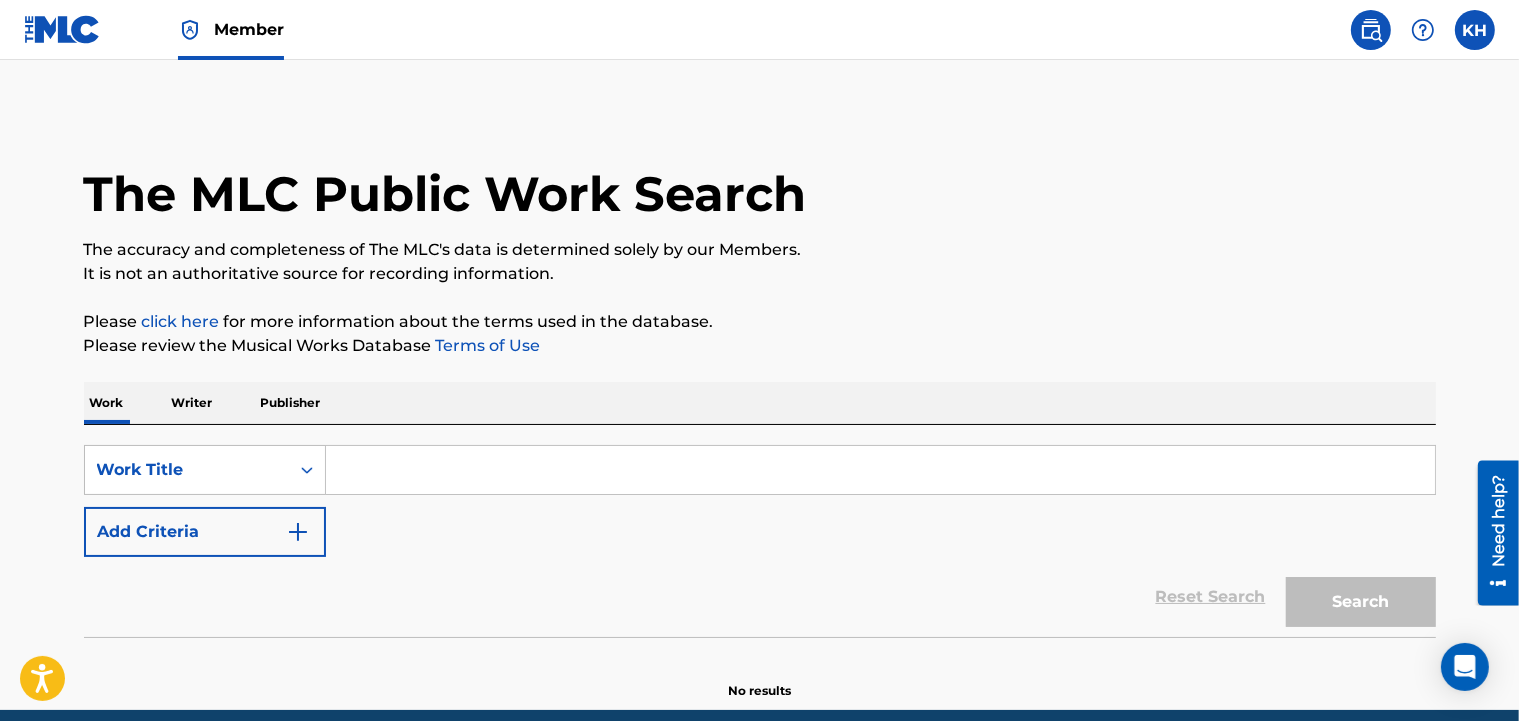 click on "SearchWithCriteriab7c9add2-bf7d-410f-9b17-a434fc8a182c Work Title Add Criteria" at bounding box center [760, 501] 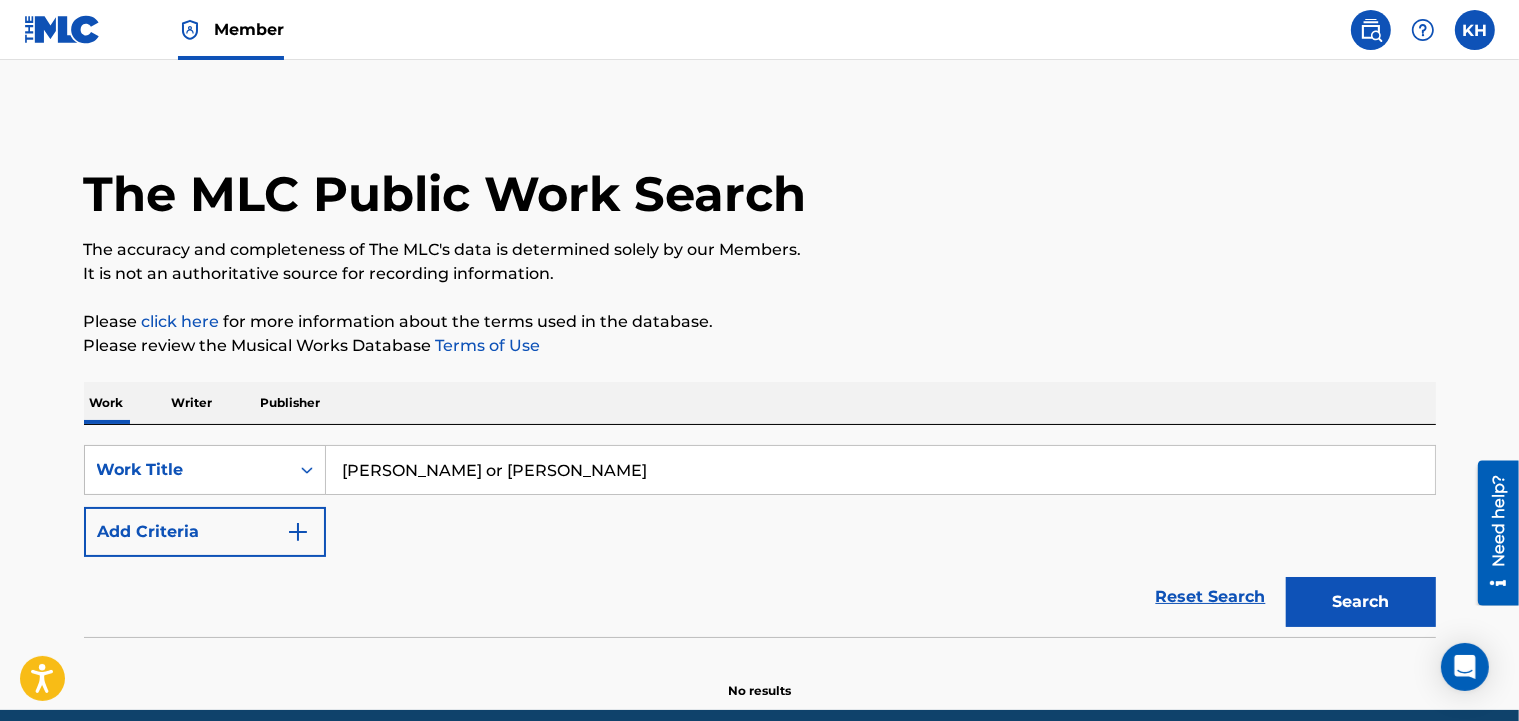 type on "[PERSON_NAME] or [PERSON_NAME]" 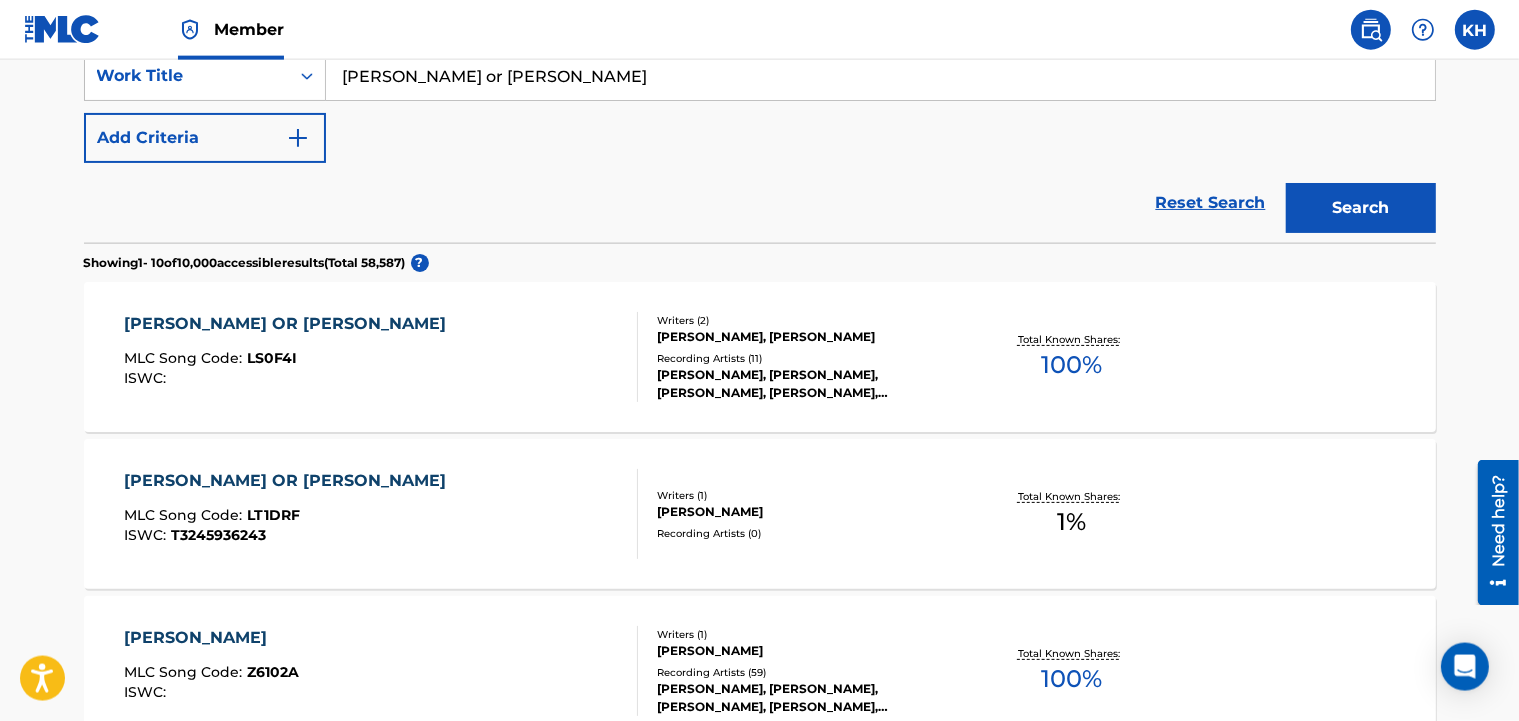 scroll, scrollTop: 467, scrollLeft: 0, axis: vertical 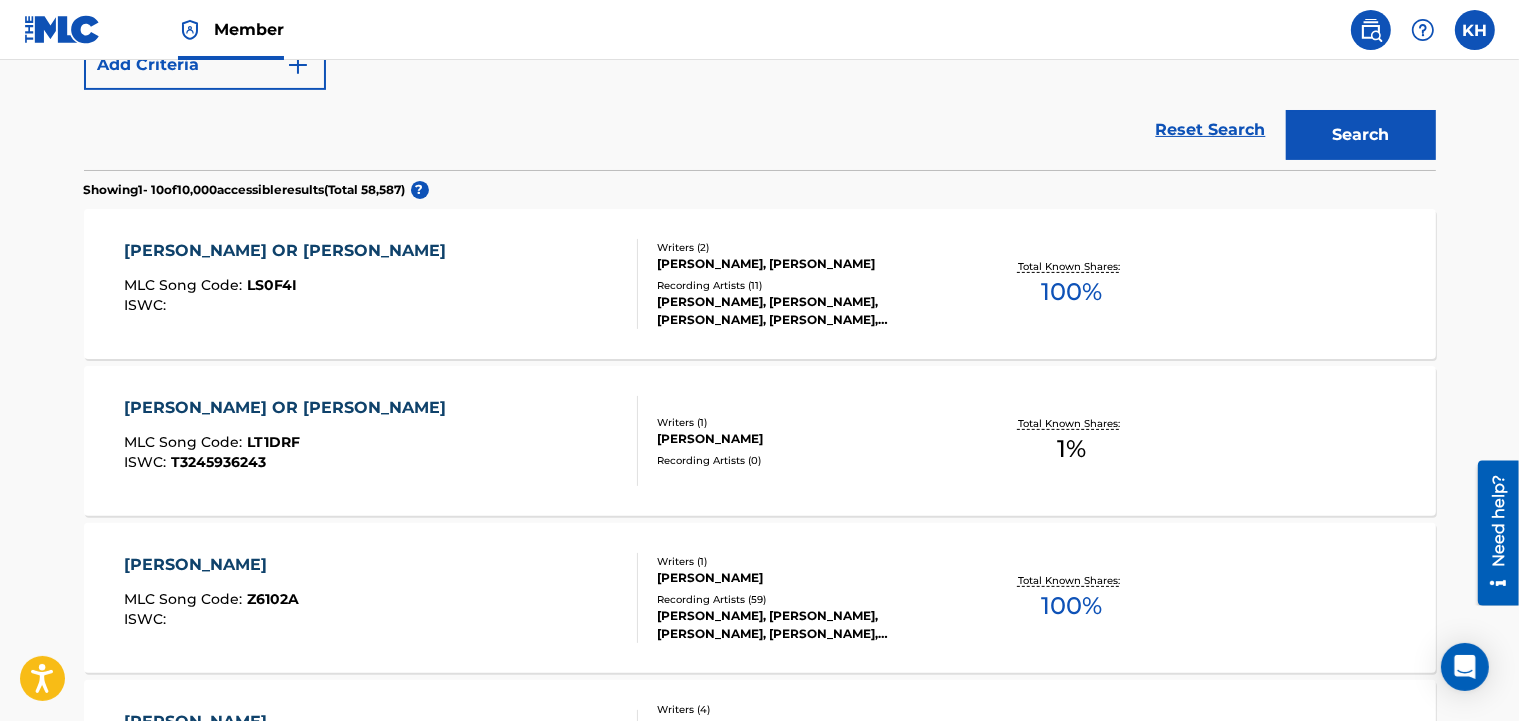 click on "100 %" at bounding box center [1071, 292] 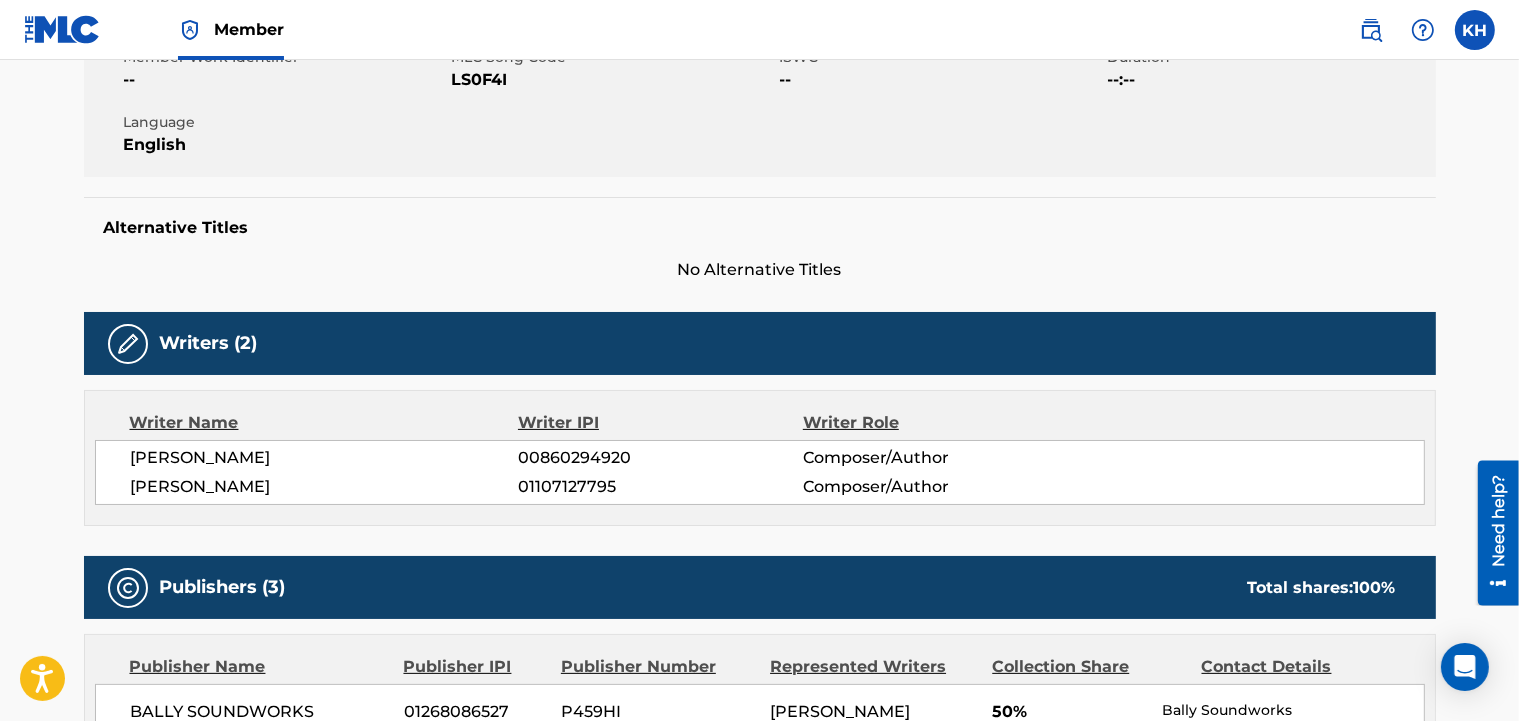 scroll, scrollTop: 316, scrollLeft: 0, axis: vertical 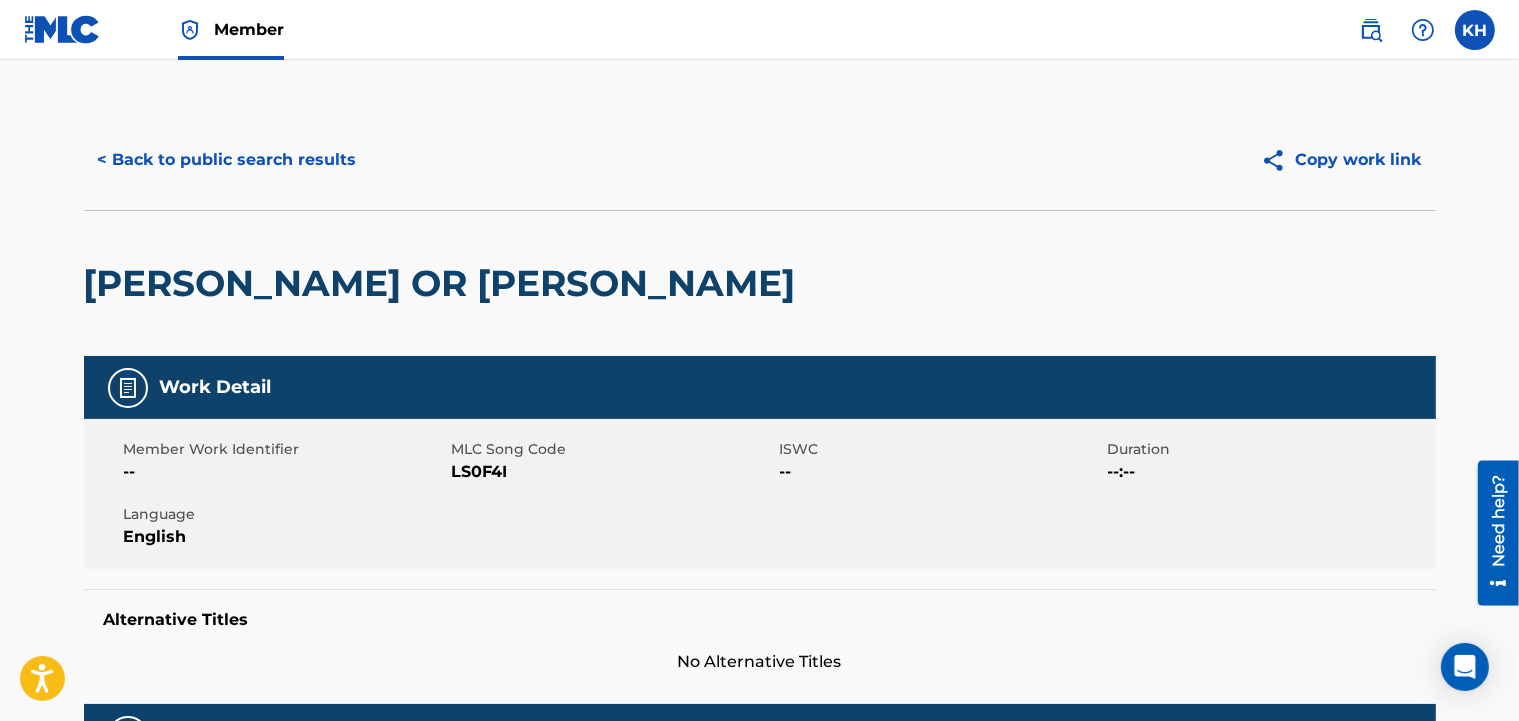 click at bounding box center [62, 29] 